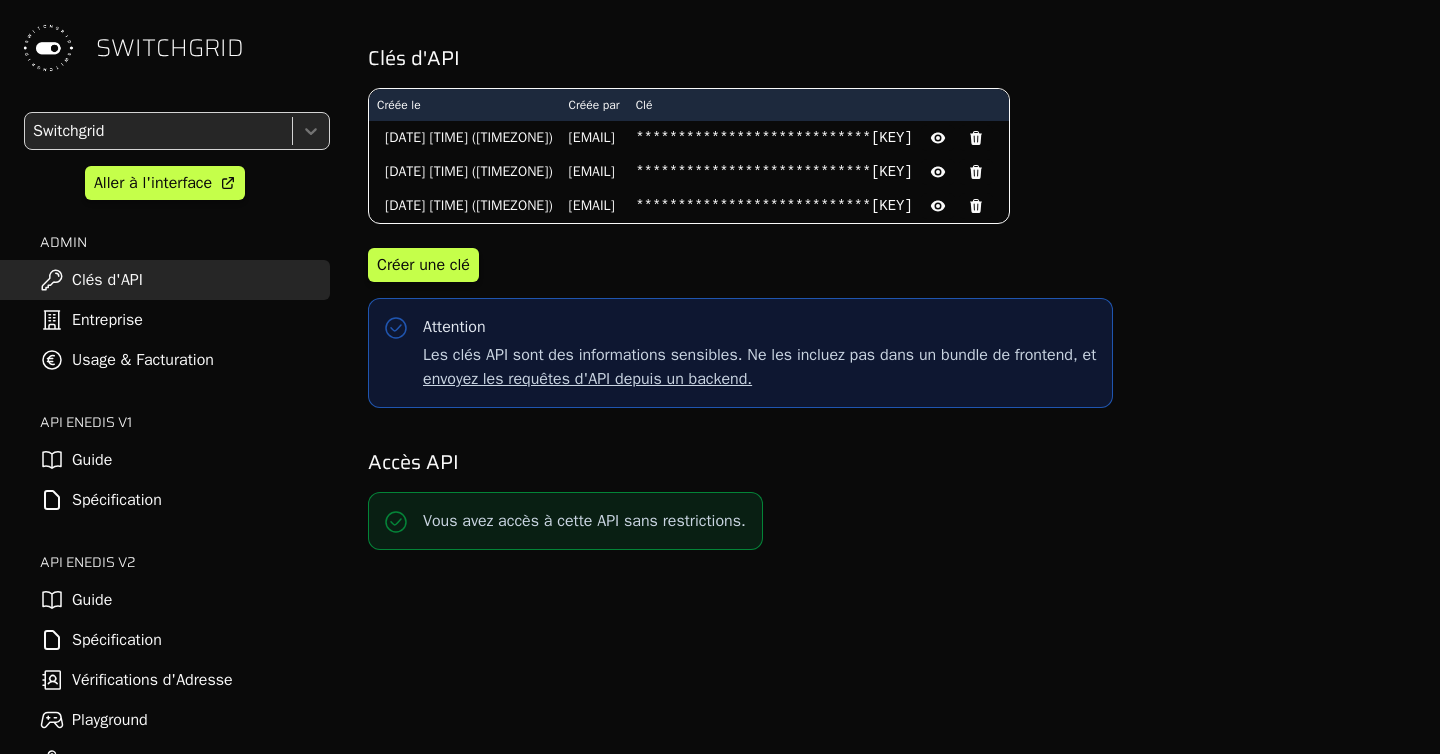 scroll, scrollTop: 0, scrollLeft: 0, axis: both 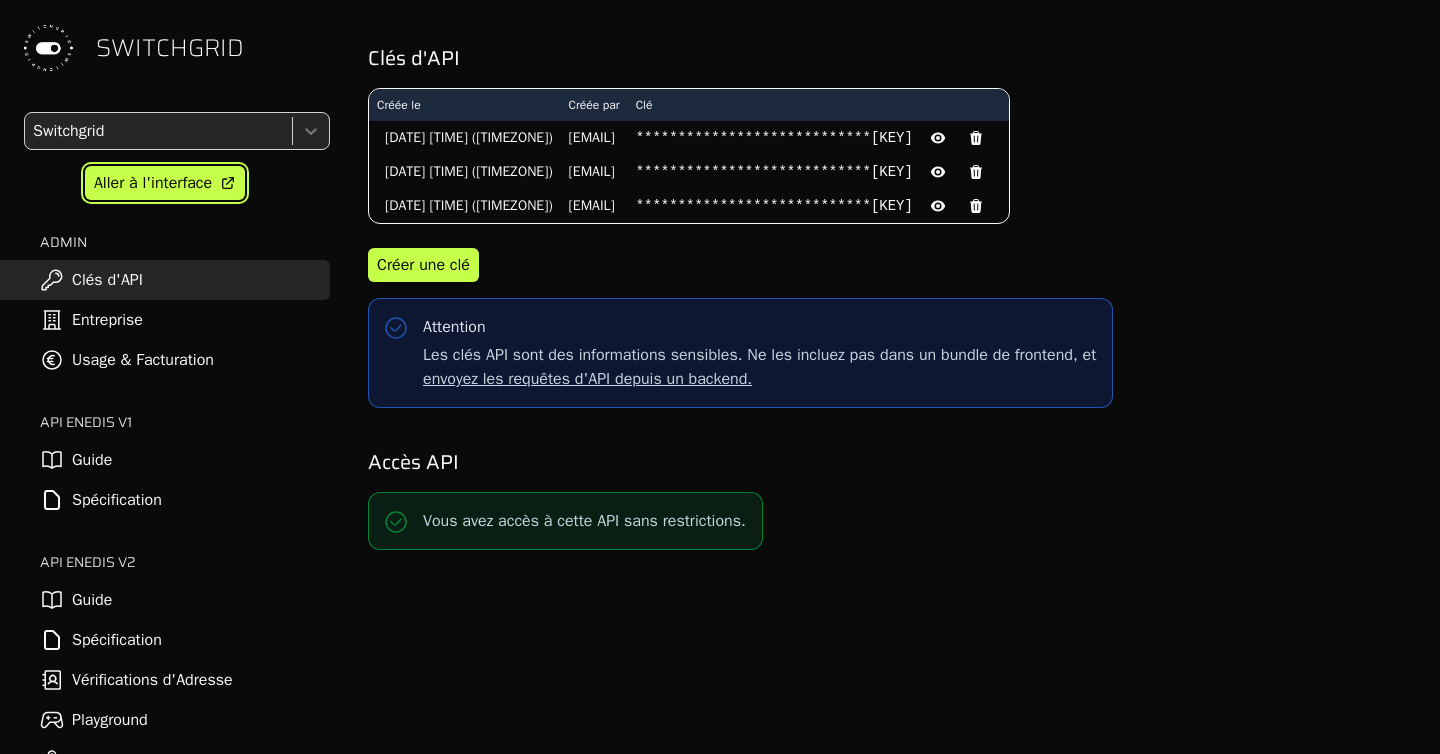 click on "Aller à l'interface" at bounding box center (165, 183) 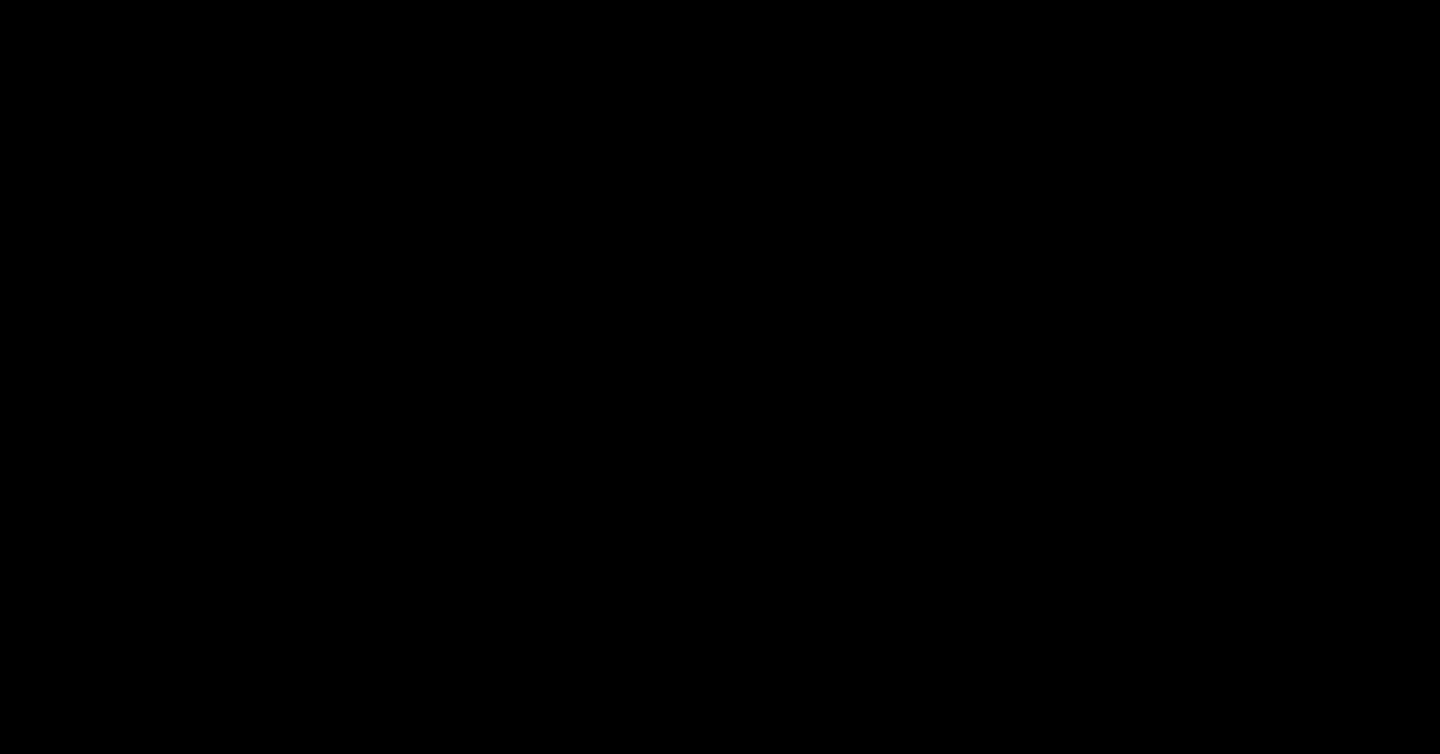click at bounding box center (720, 754) 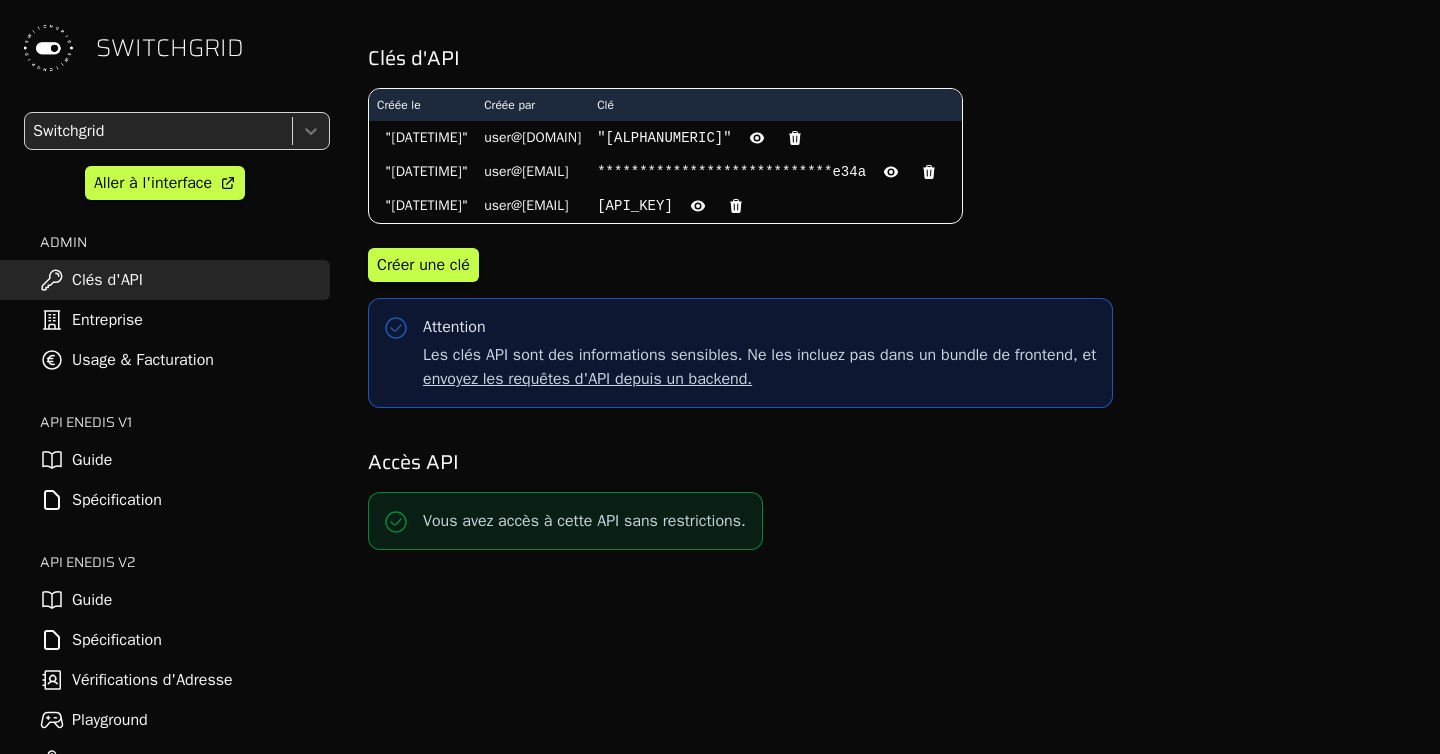 scroll, scrollTop: 0, scrollLeft: 0, axis: both 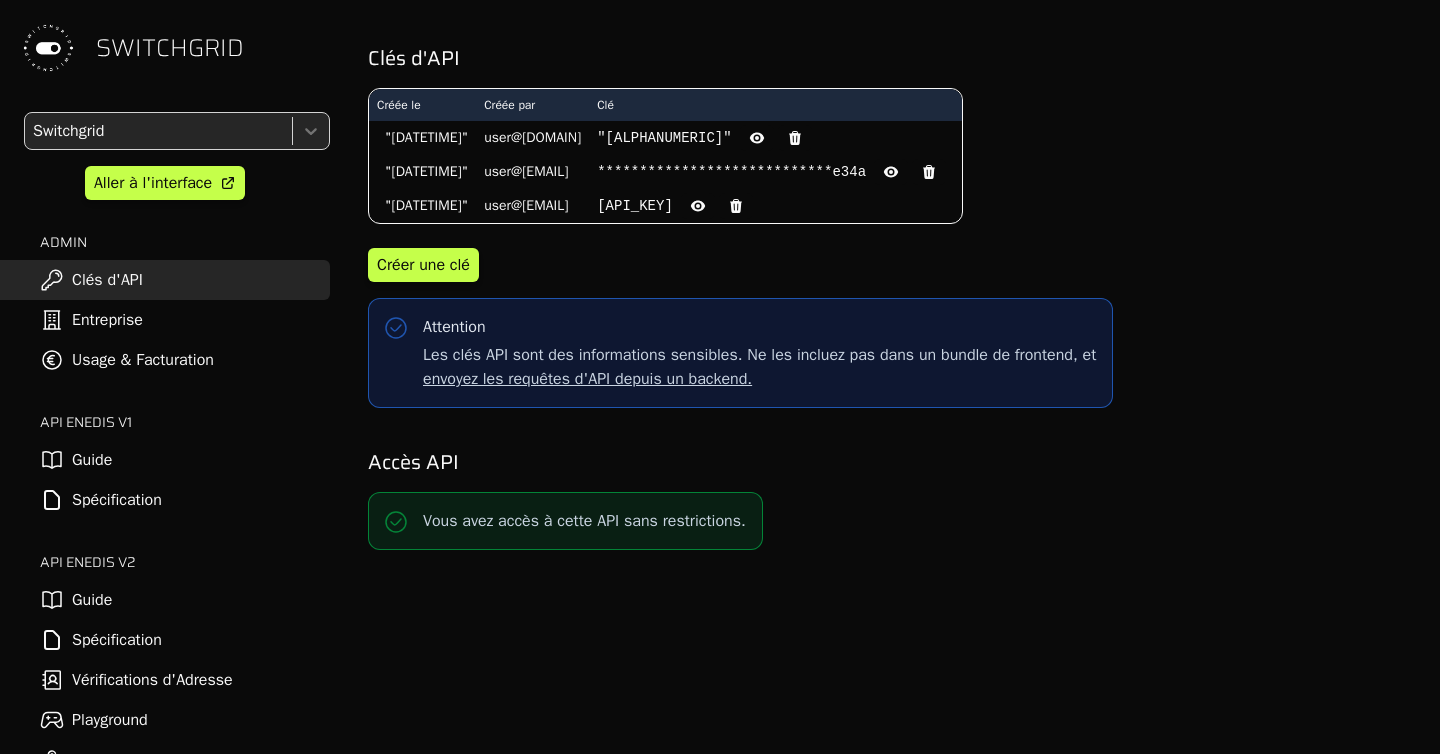 click on "Guide" at bounding box center [165, 600] 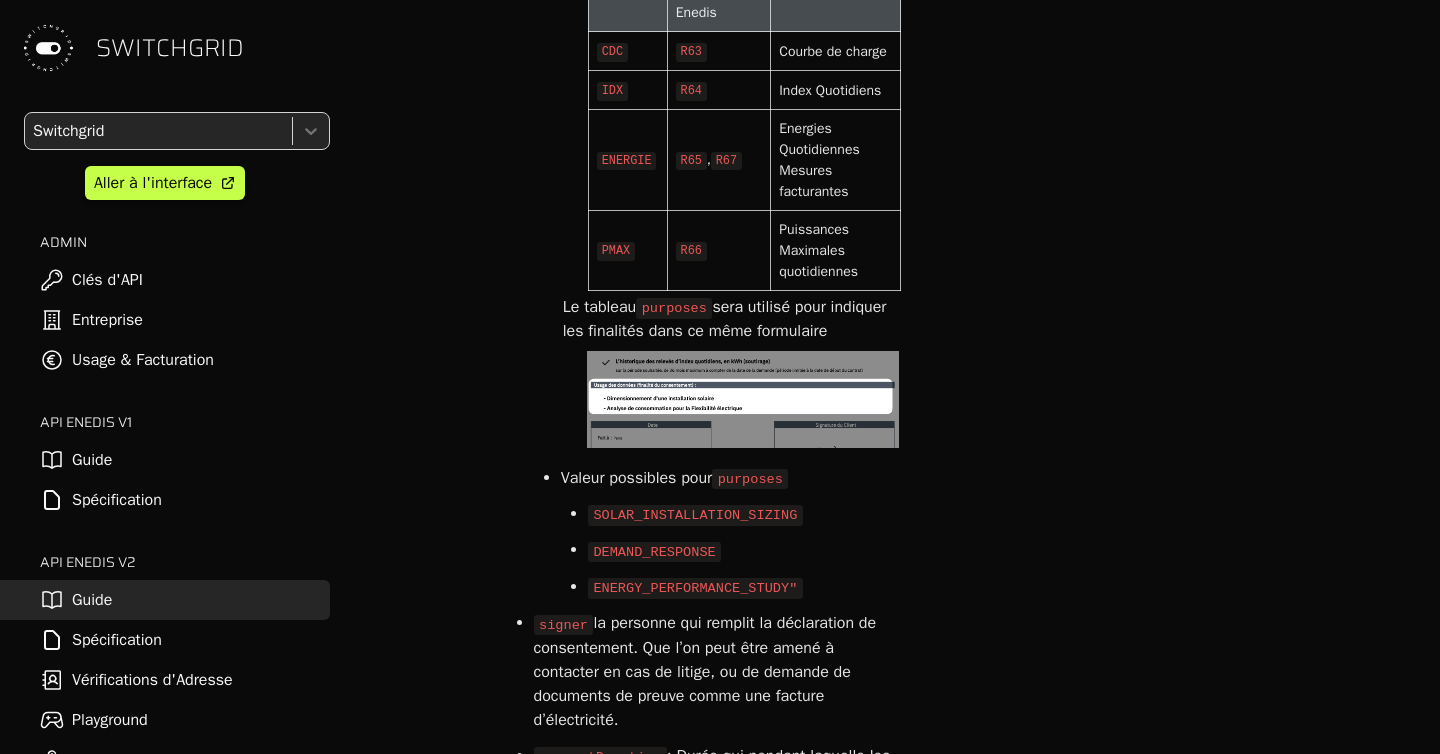 scroll, scrollTop: 5094, scrollLeft: 0, axis: vertical 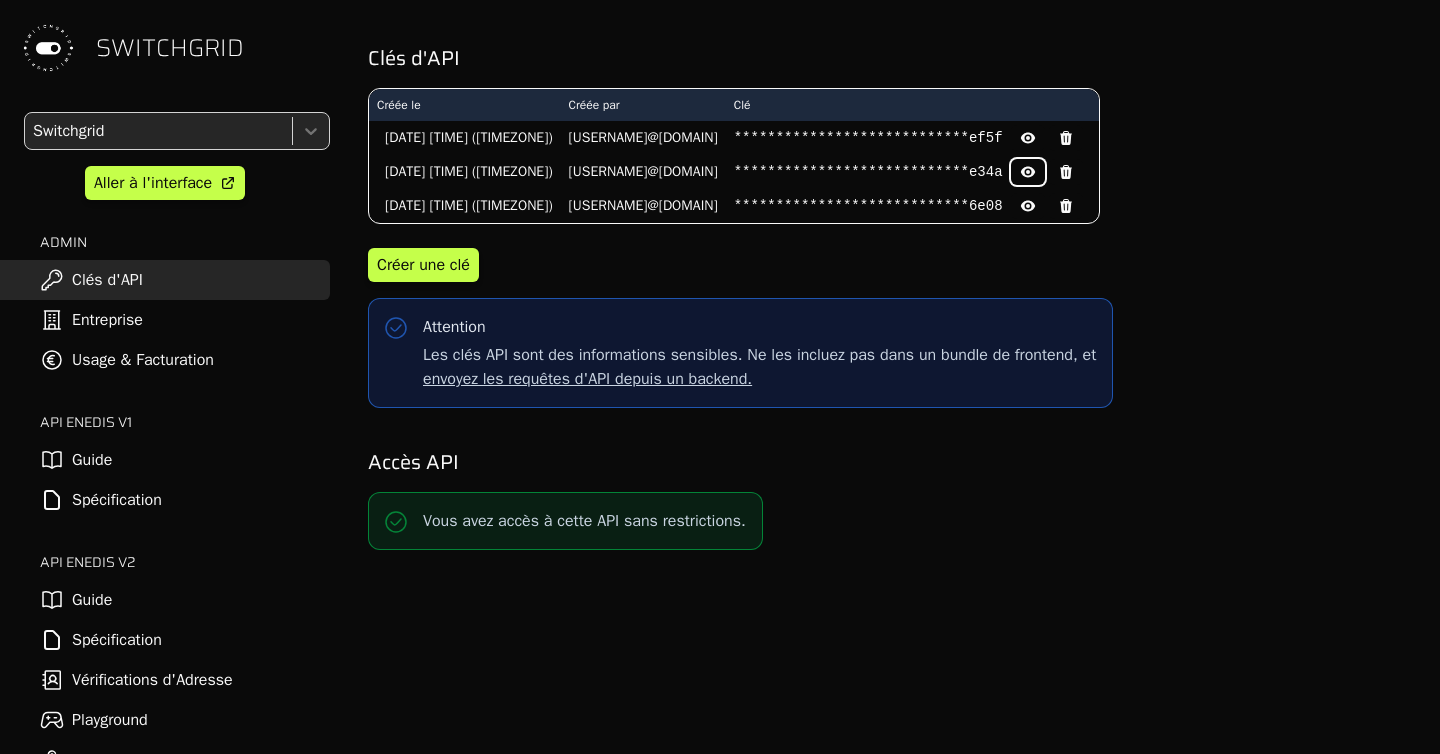 click at bounding box center [1028, 138] 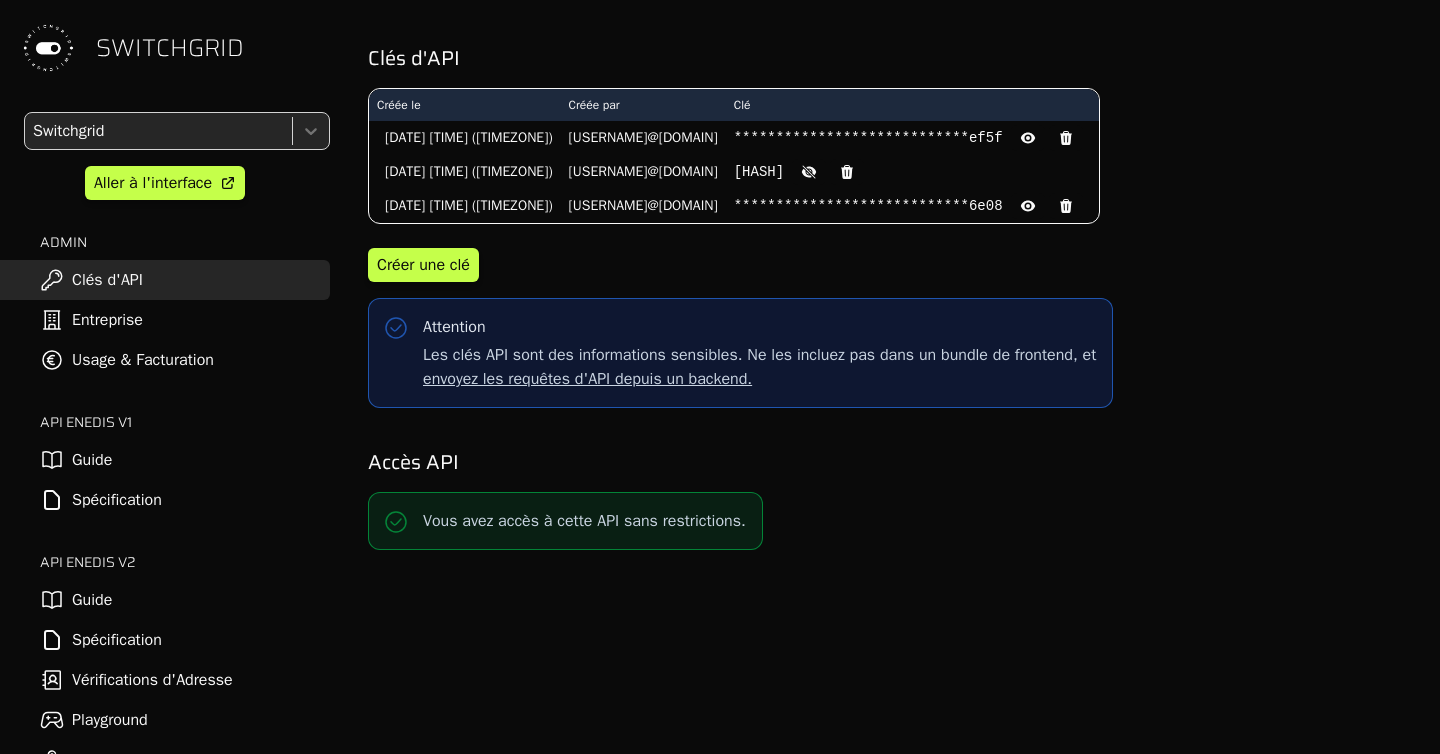 click on "[HASH]" at bounding box center (868, 138) 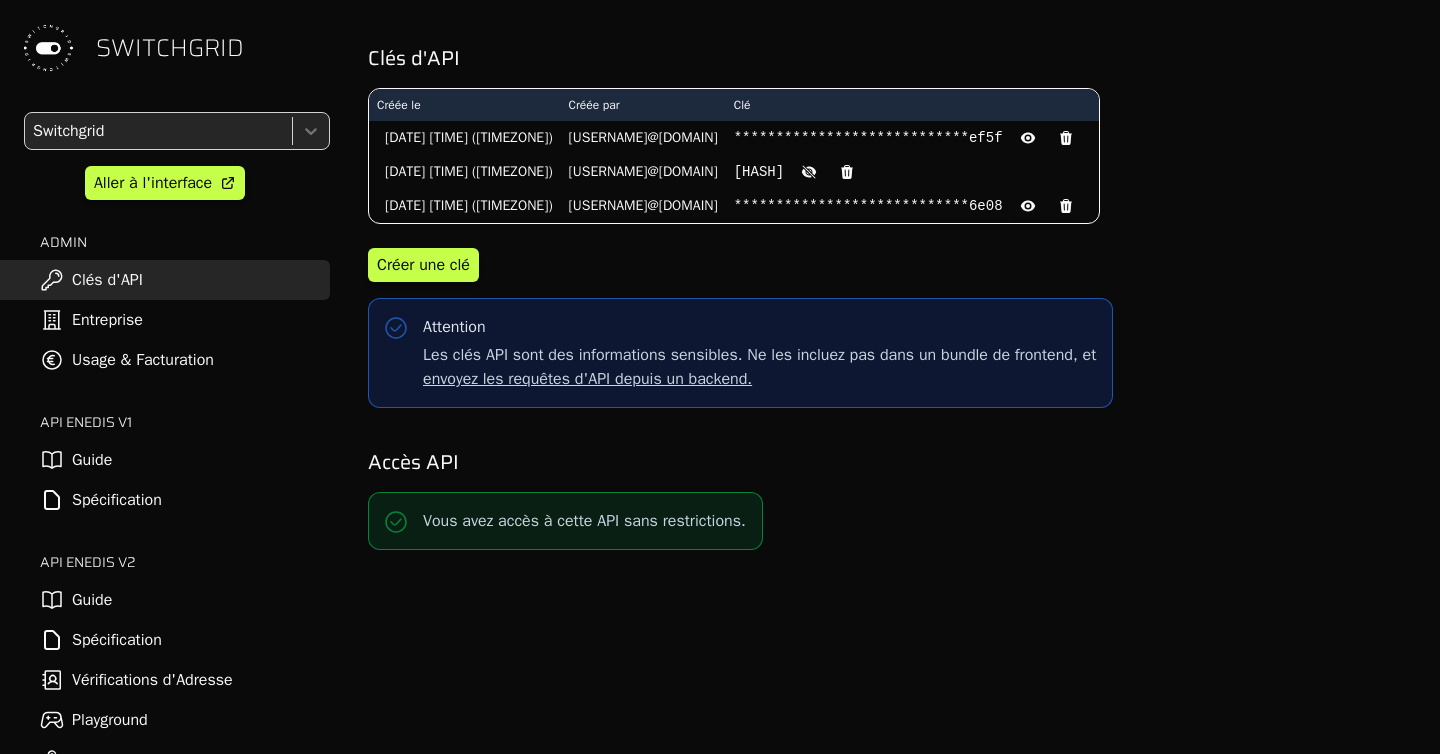 copy on "[HASH]" 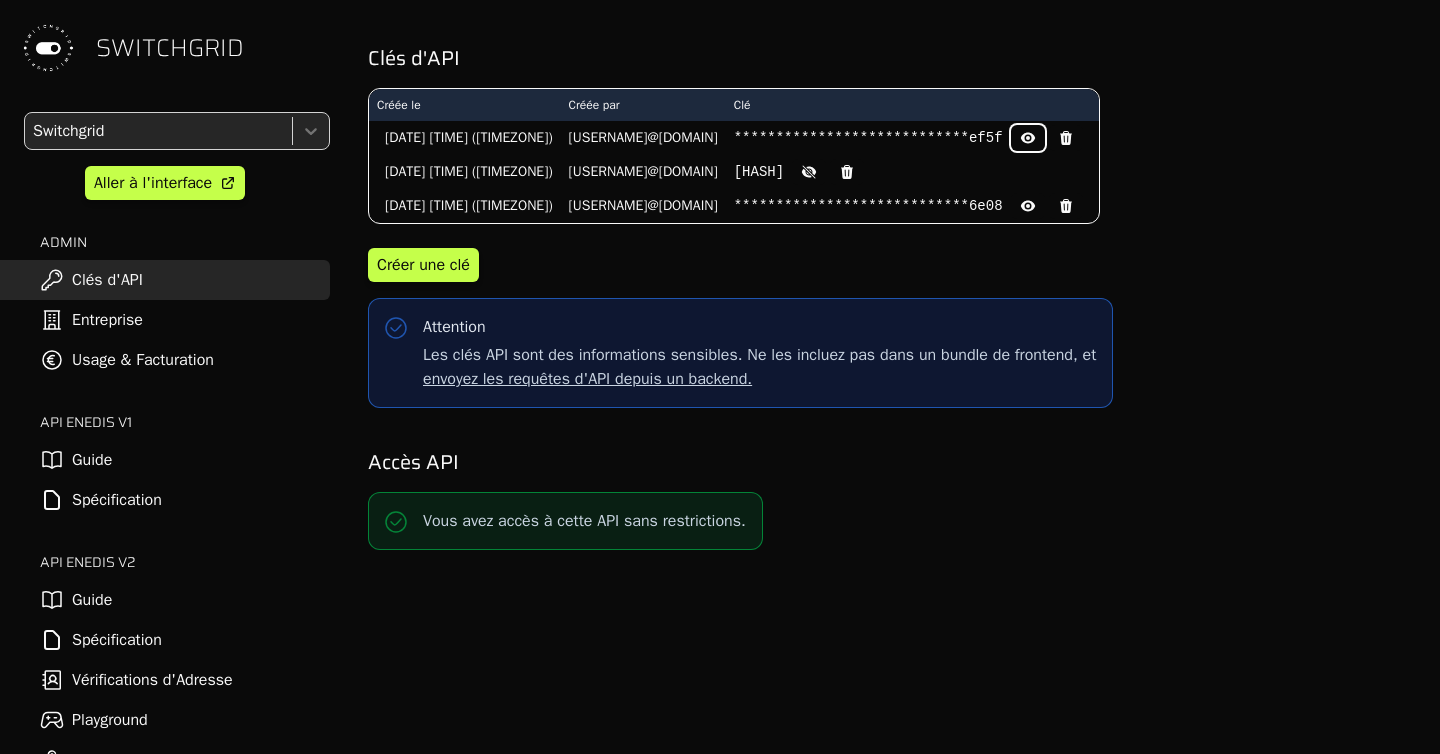 click at bounding box center [1027, 138] 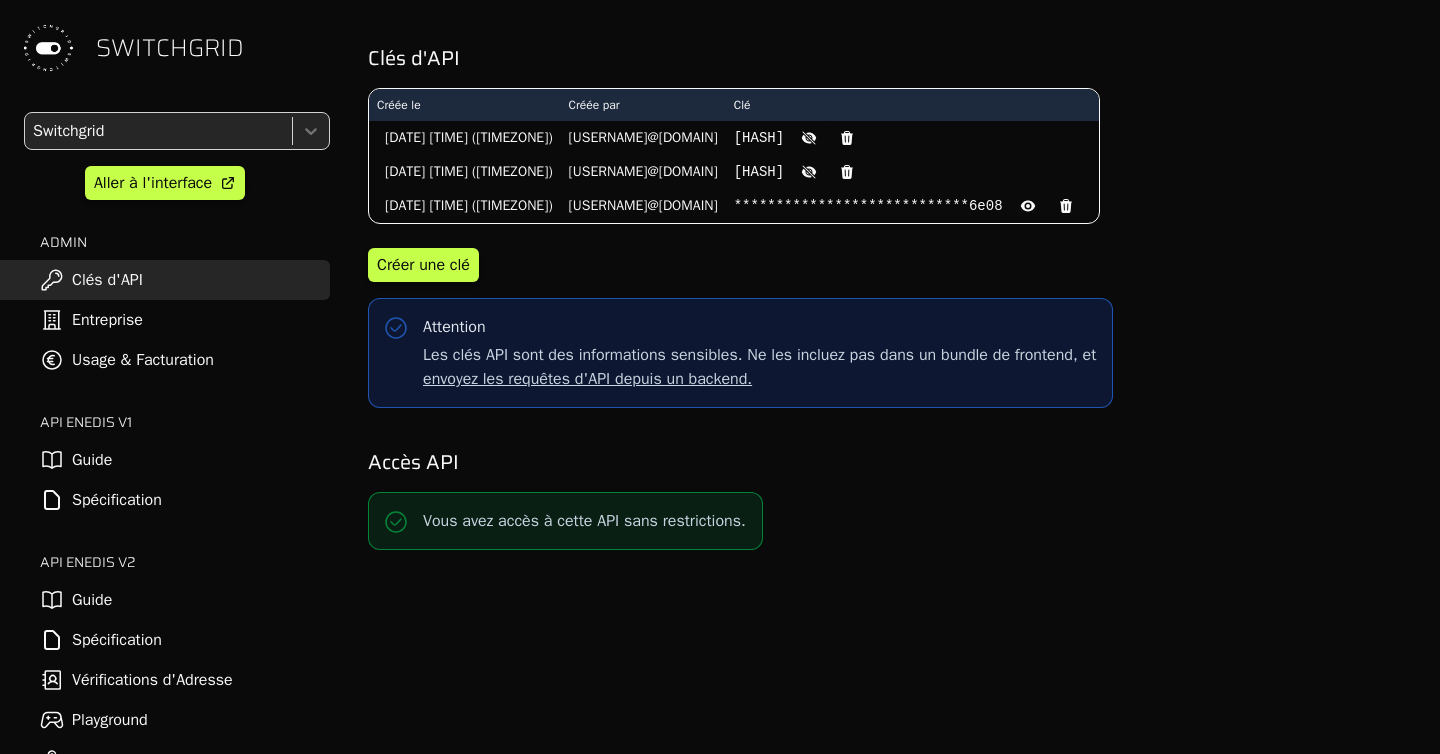 click on "[HASH]" at bounding box center [759, 138] 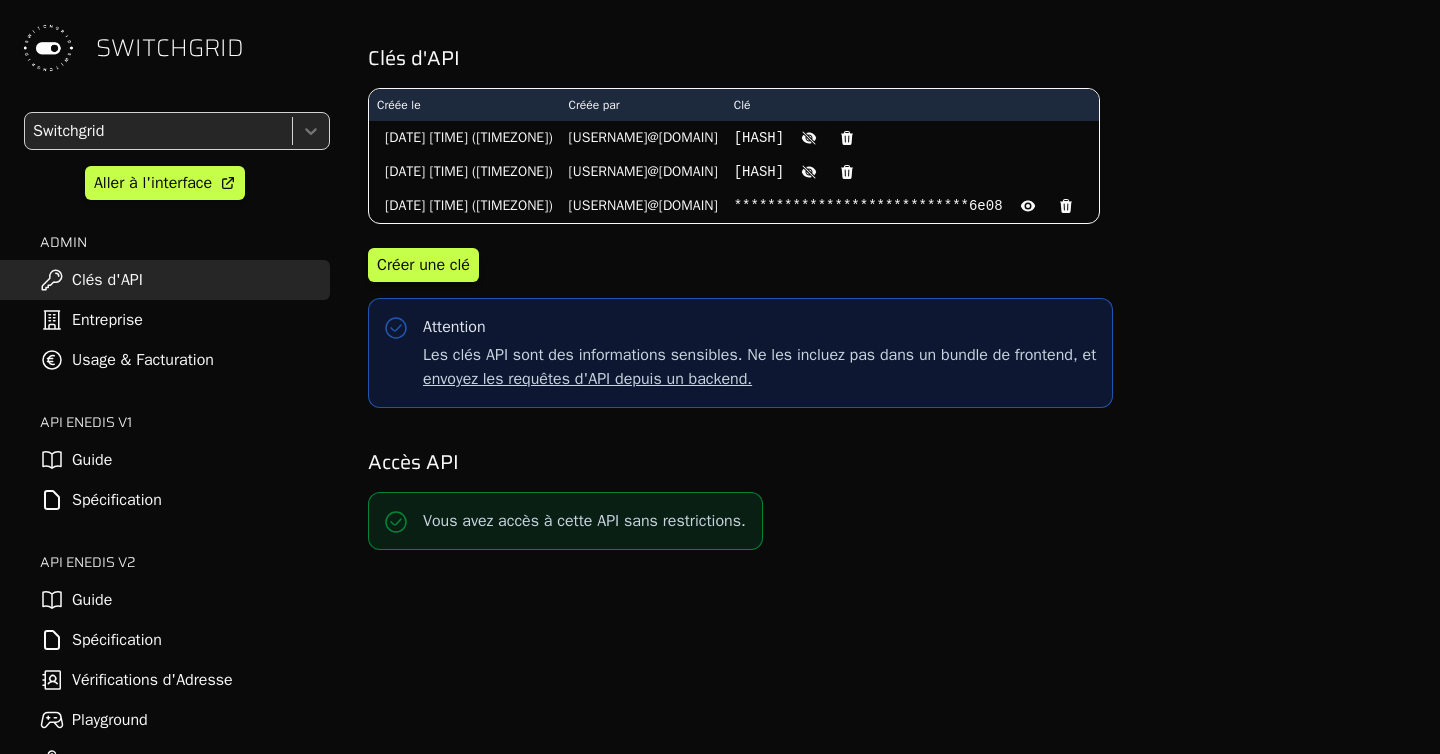 click on "[HASH]" at bounding box center (759, 138) 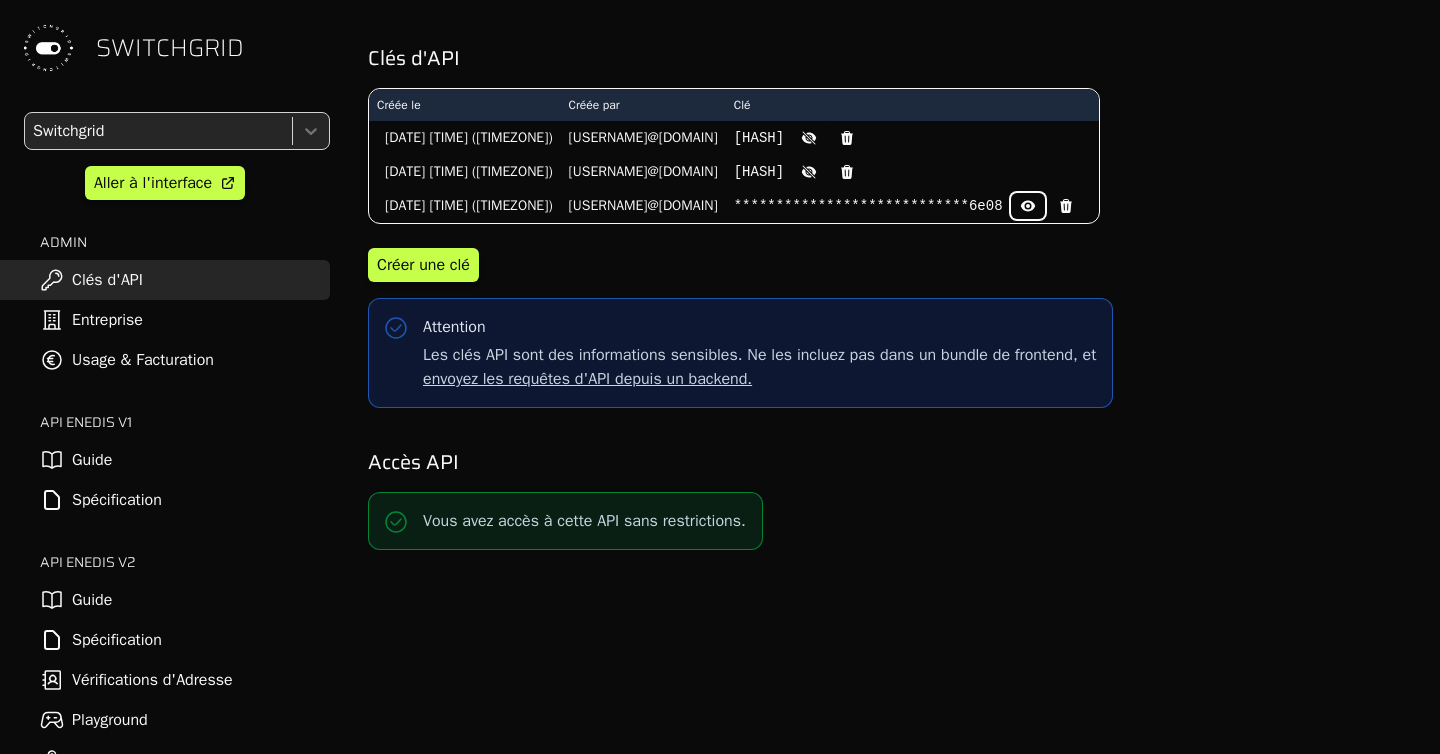 click at bounding box center [809, 138] 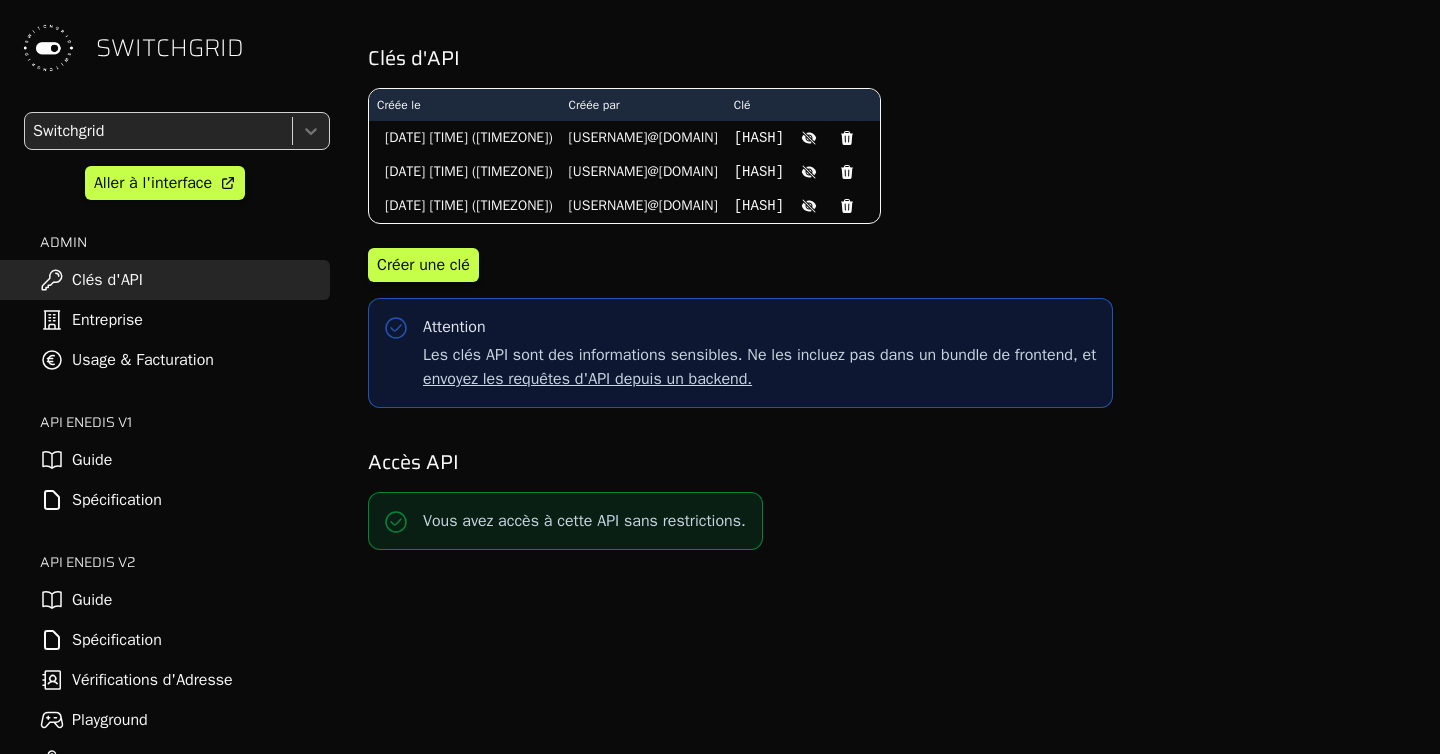 click on "[HASH]" at bounding box center (759, 138) 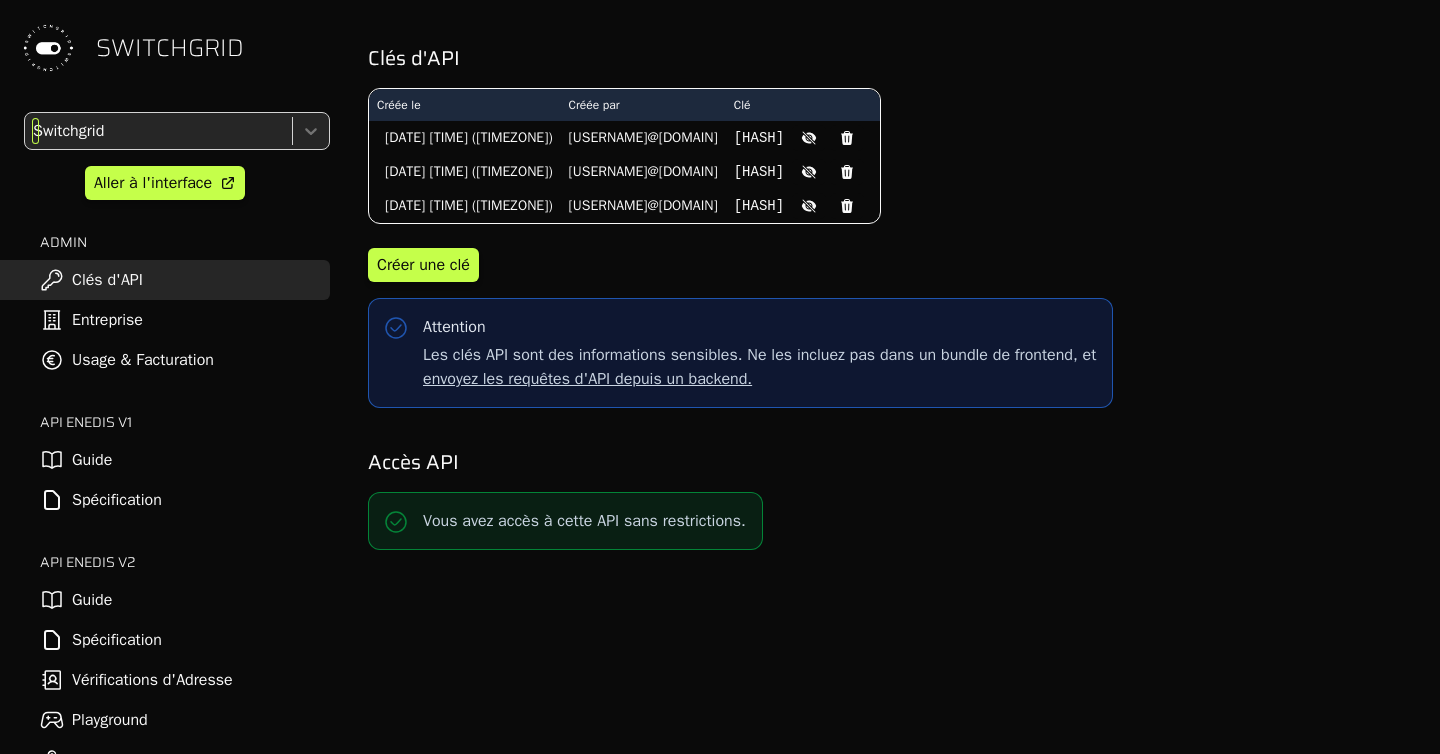 click at bounding box center (156, 131) 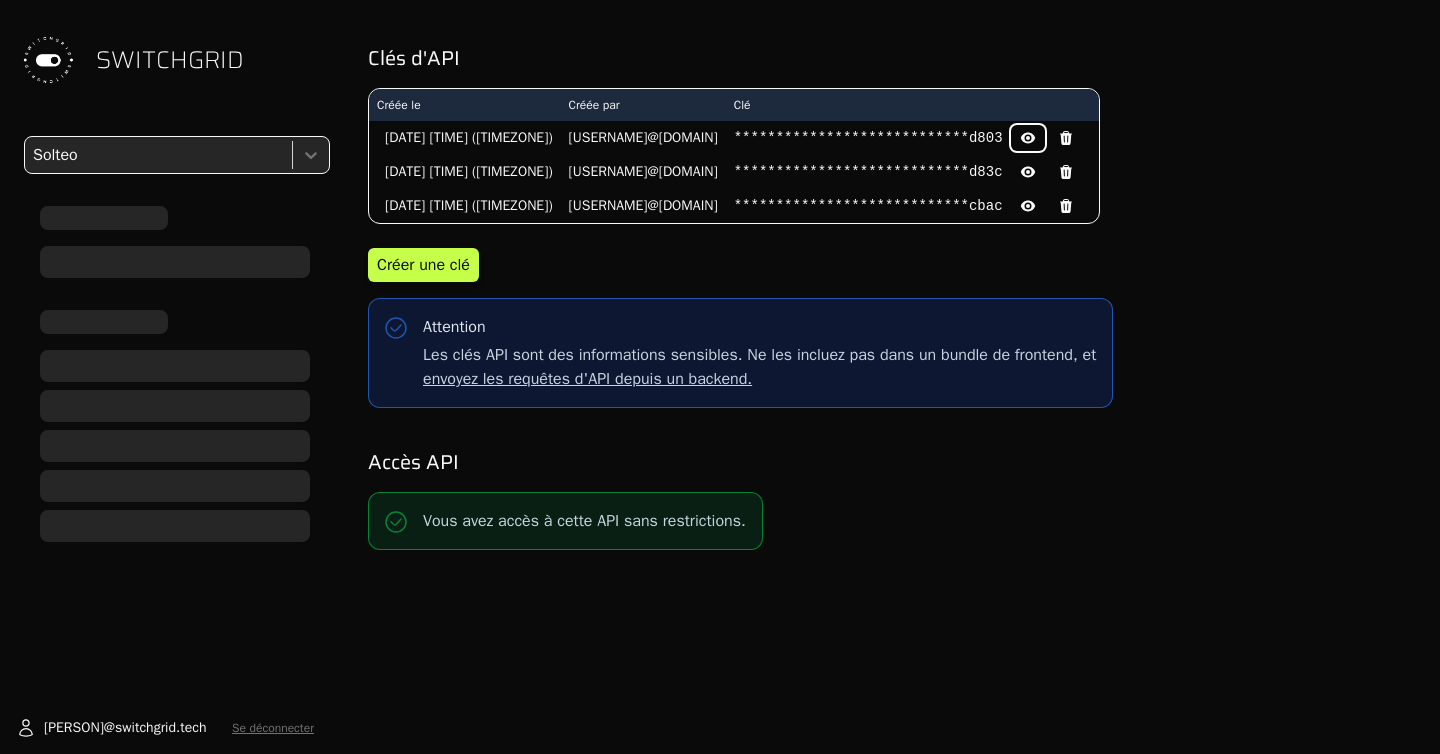 click at bounding box center (1028, 138) 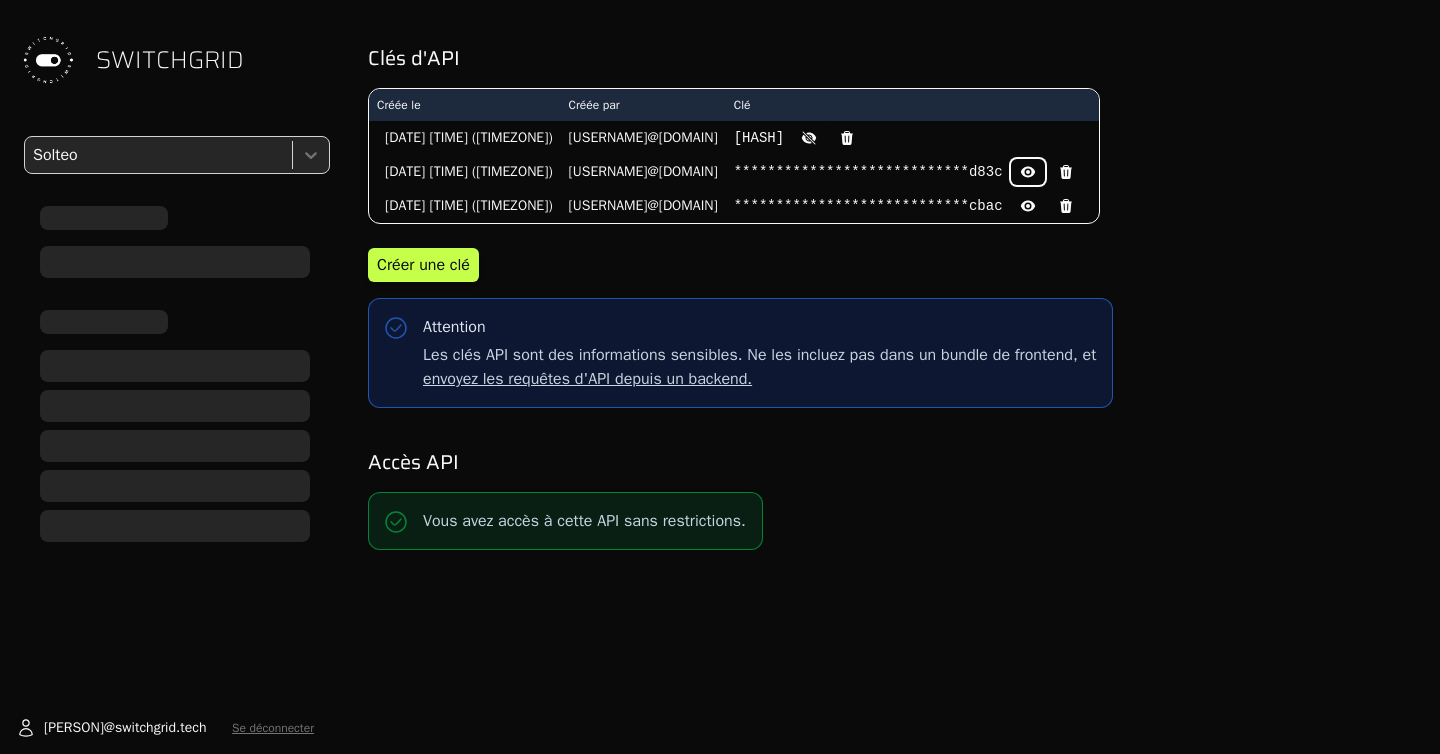 click at bounding box center (809, 138) 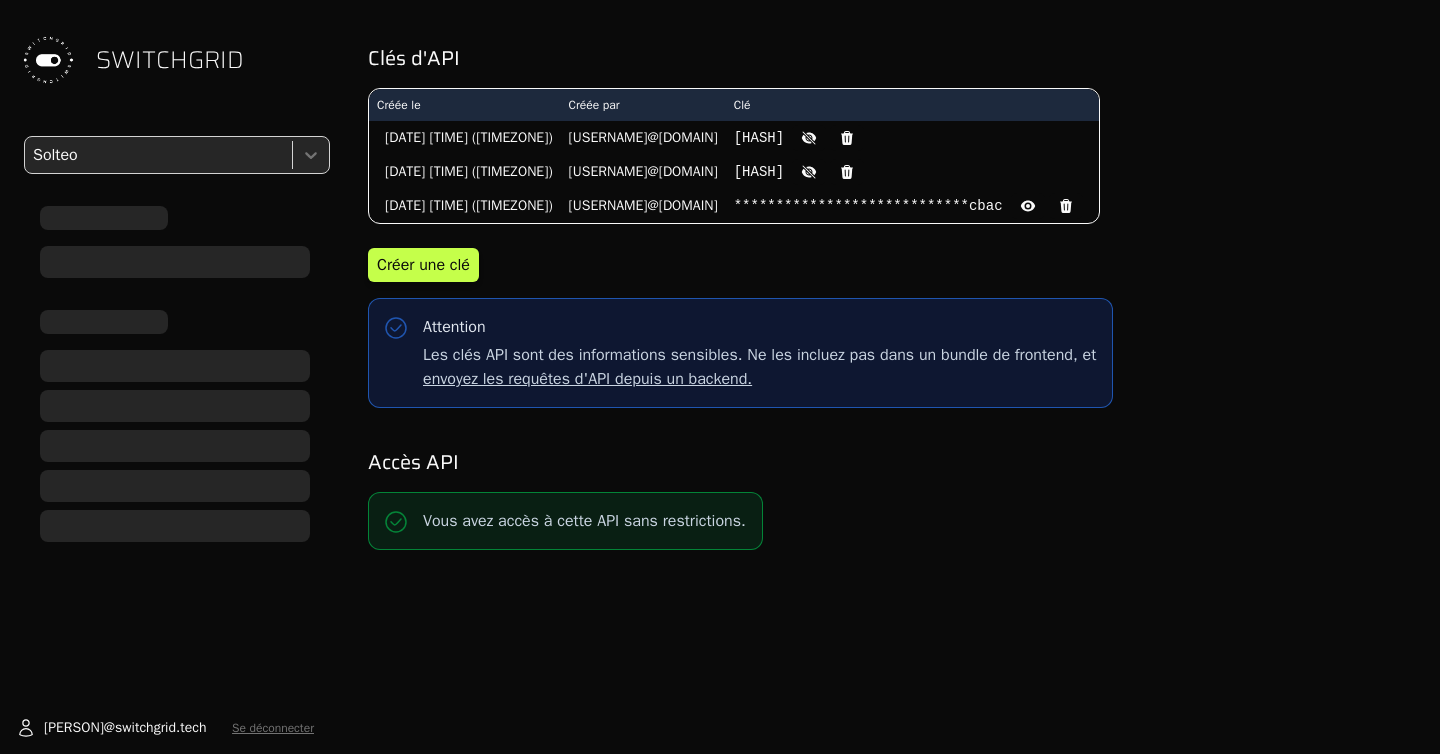 click on "[HASH]" at bounding box center [912, 138] 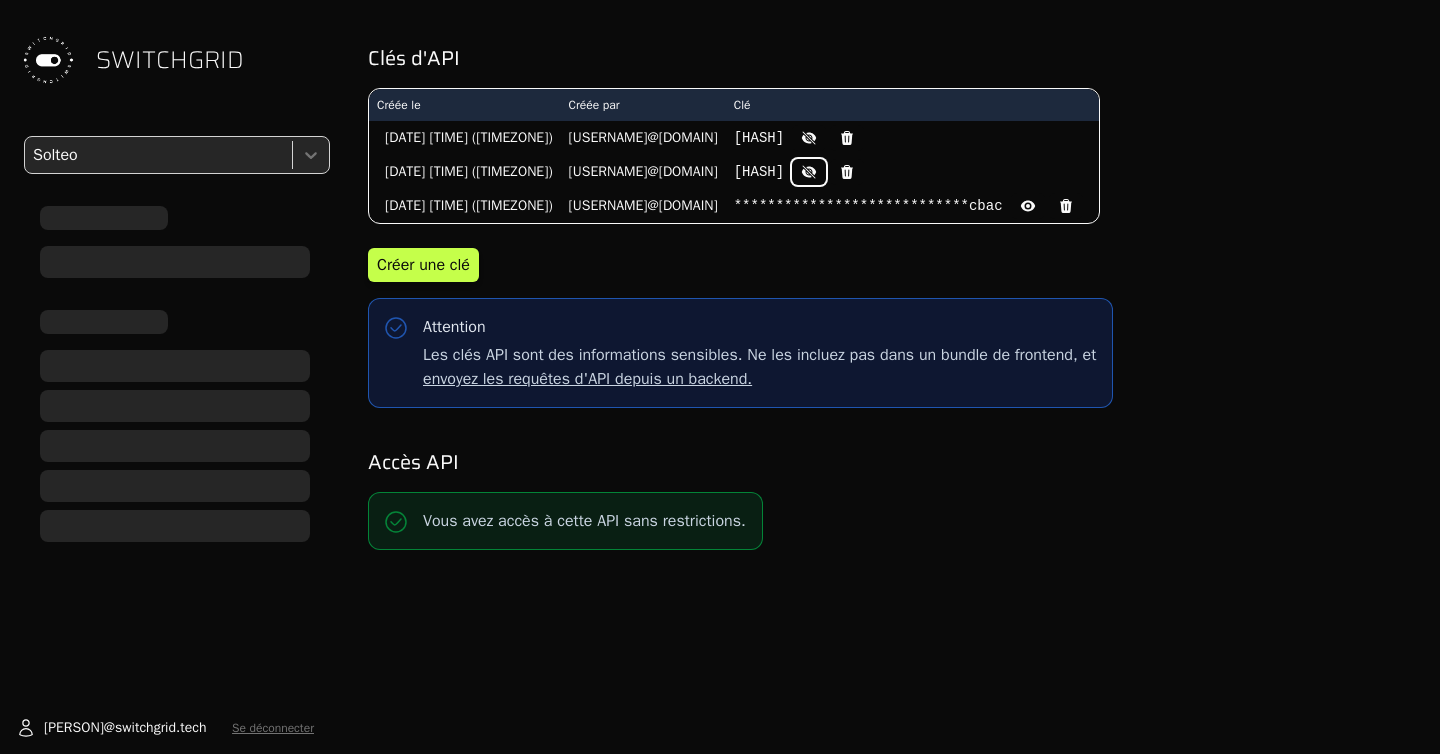 click at bounding box center (809, 138) 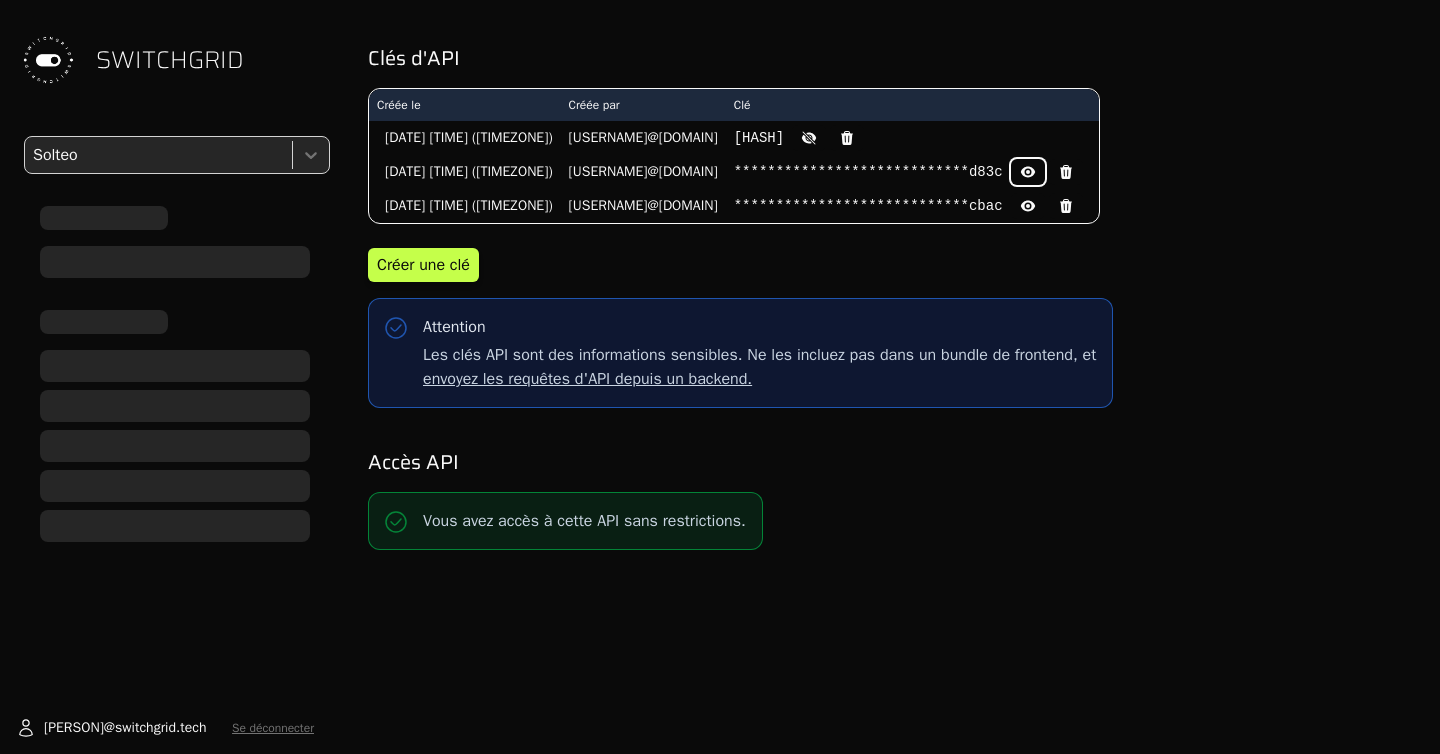 click at bounding box center [809, 138] 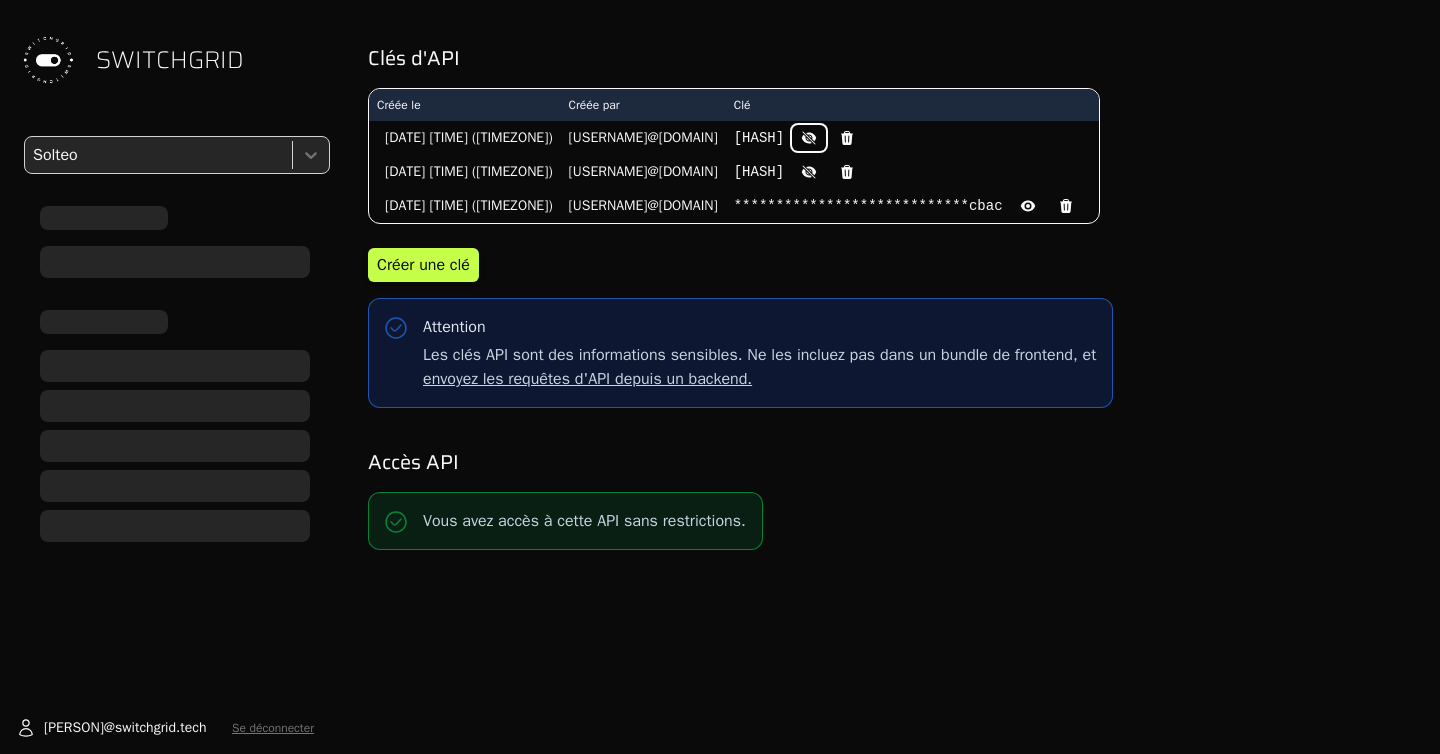 click at bounding box center (810, 138) 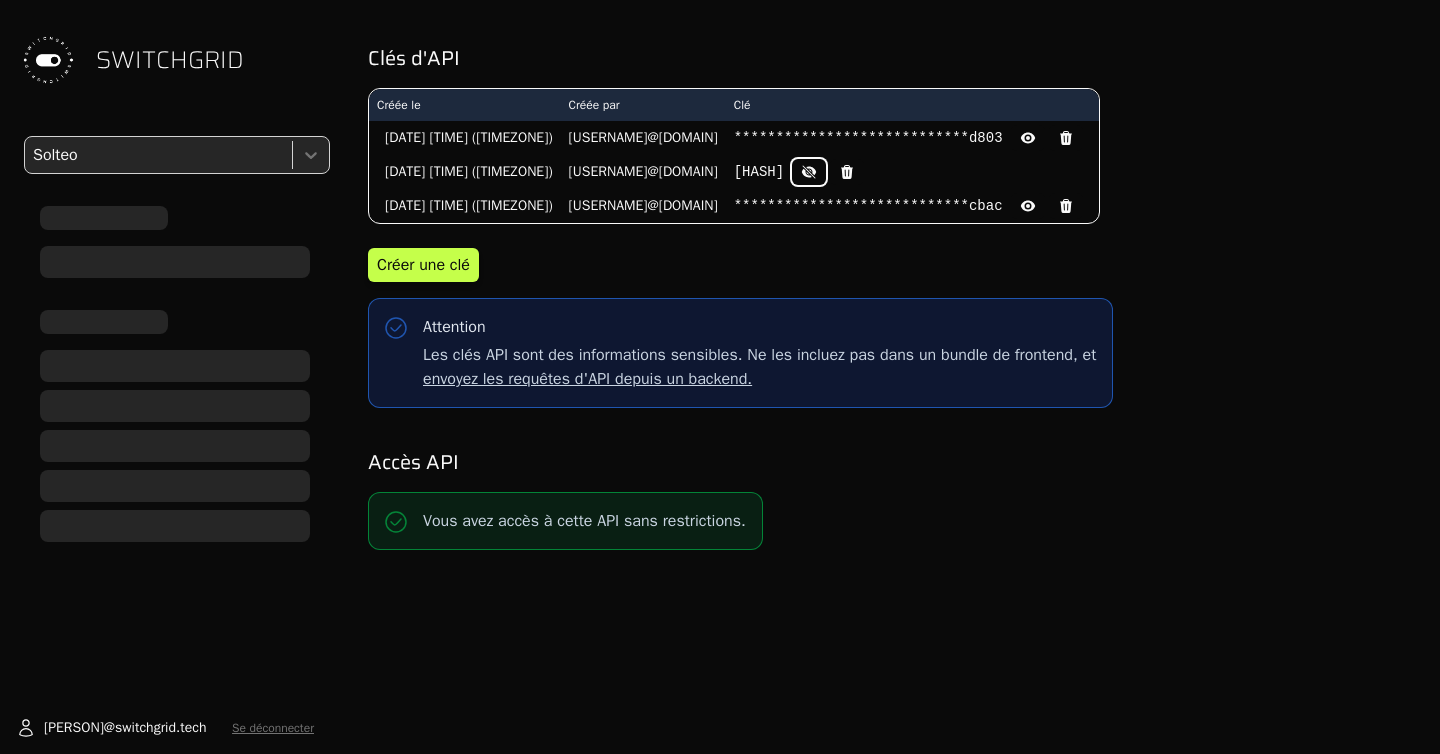 click at bounding box center (1028, 138) 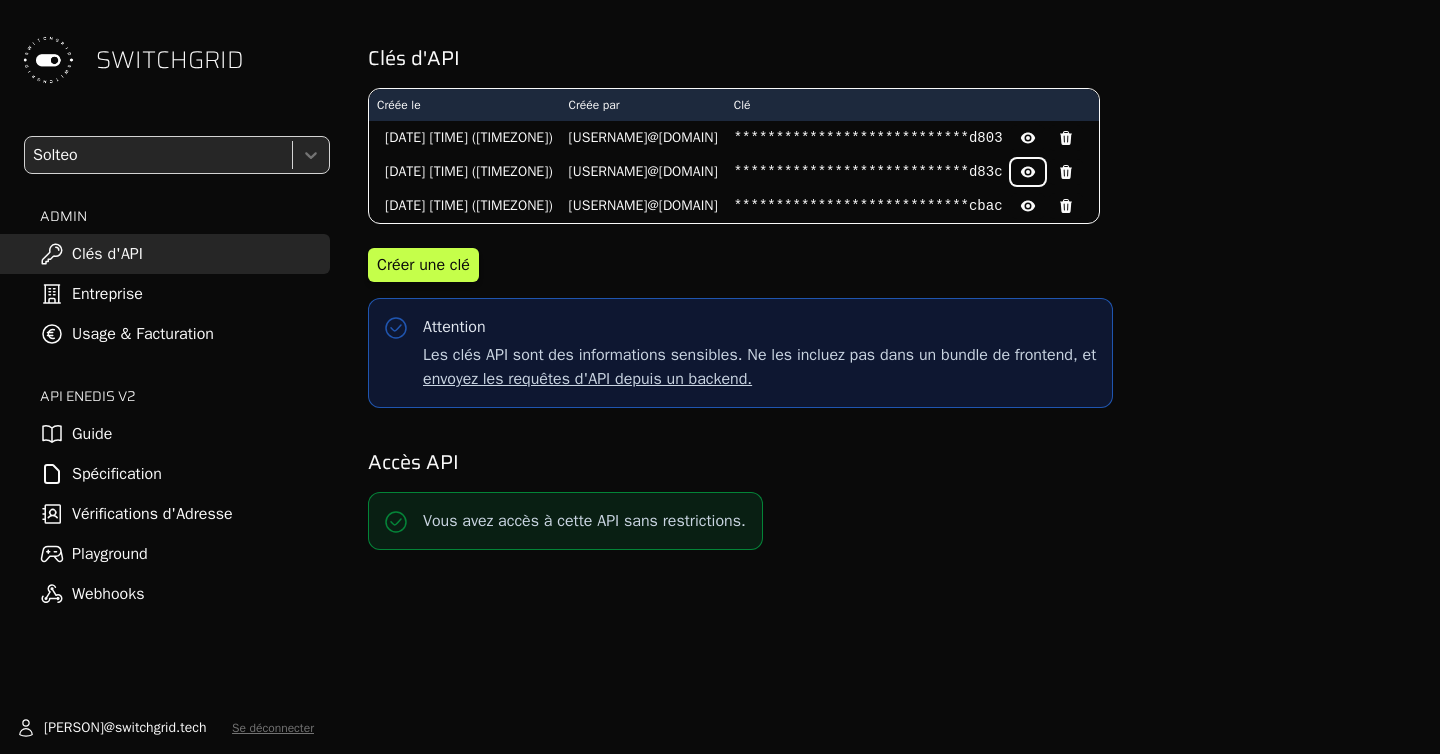 type 